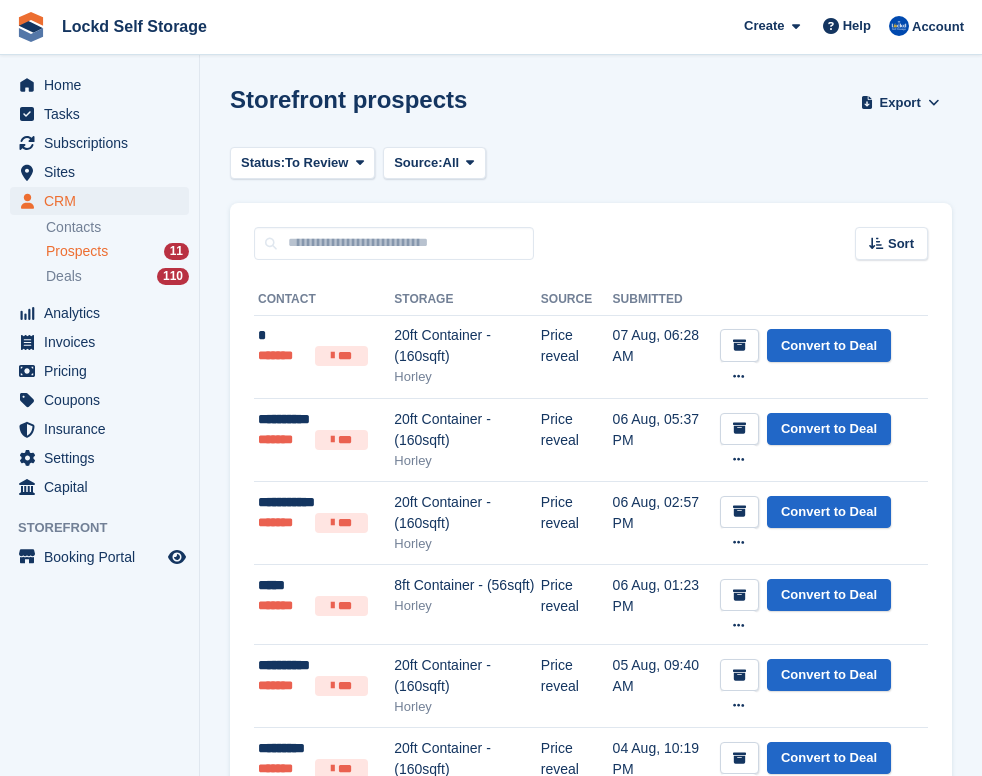 scroll, scrollTop: 0, scrollLeft: 0, axis: both 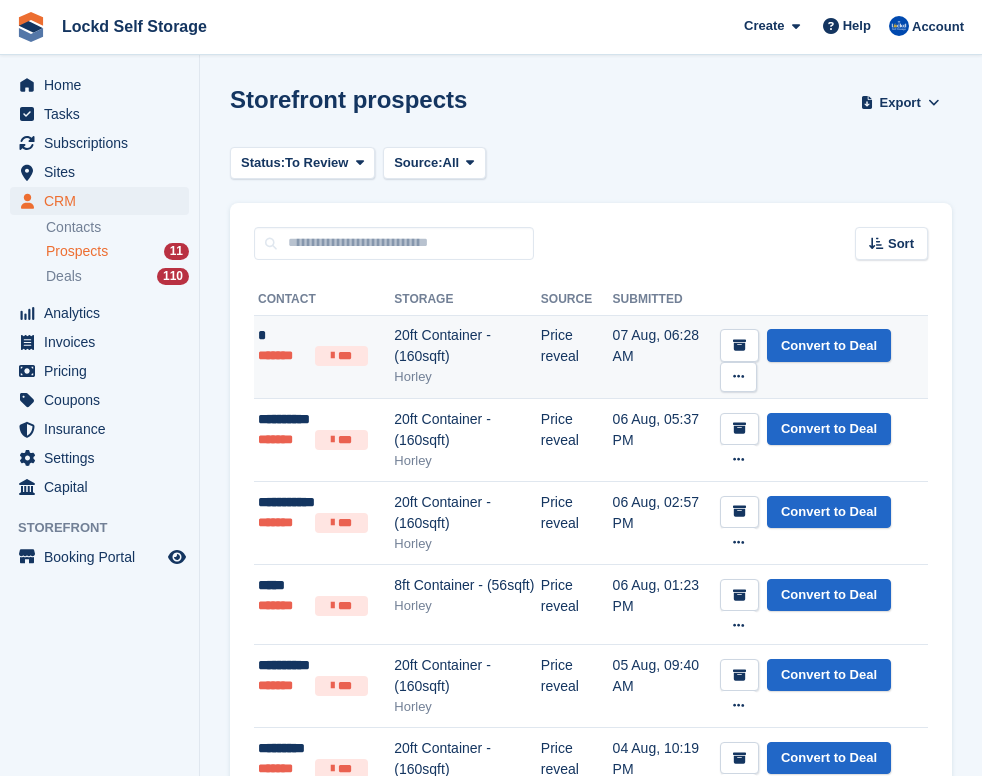 click on "Price reveal" at bounding box center [577, 356] 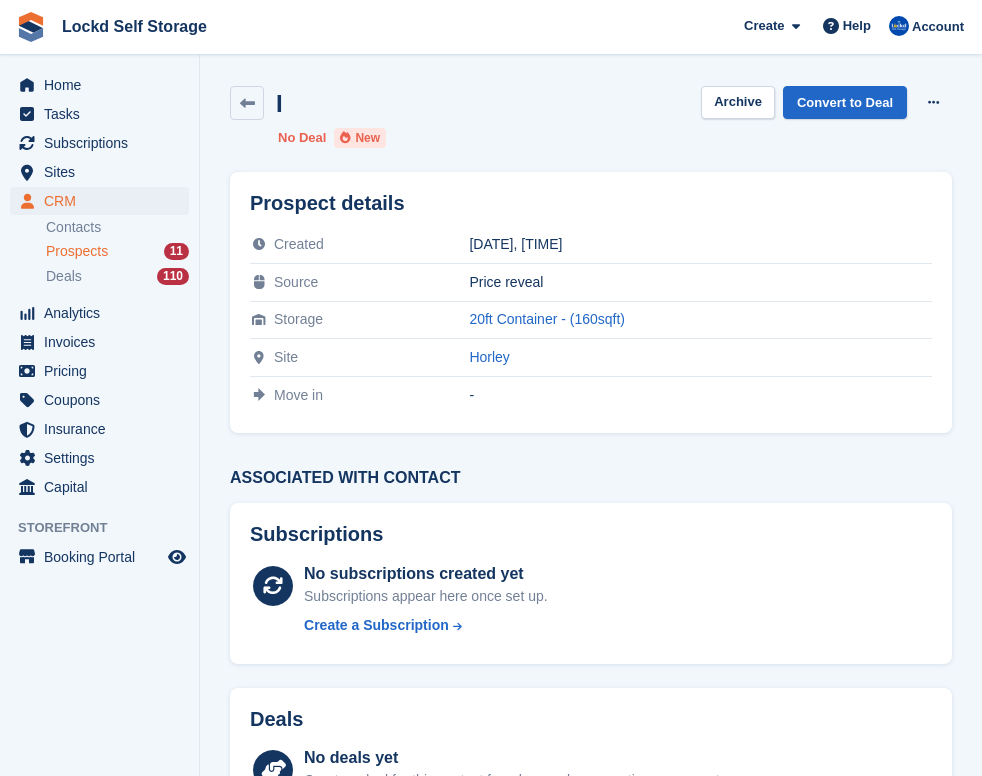 scroll, scrollTop: 0, scrollLeft: 0, axis: both 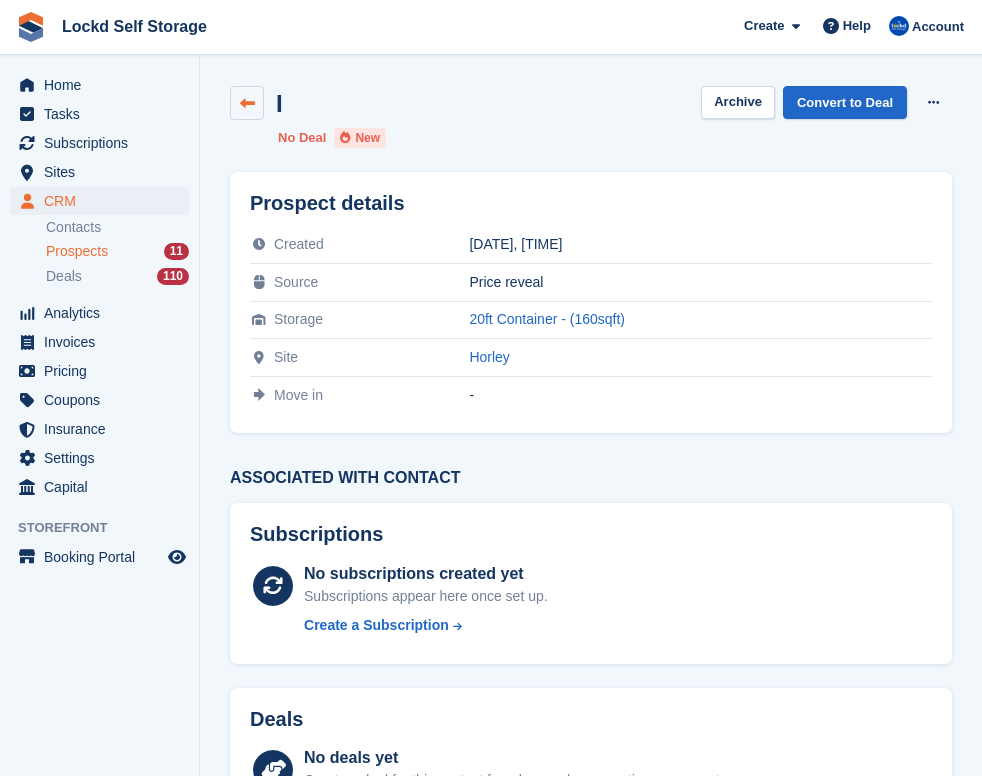 click at bounding box center [247, 103] 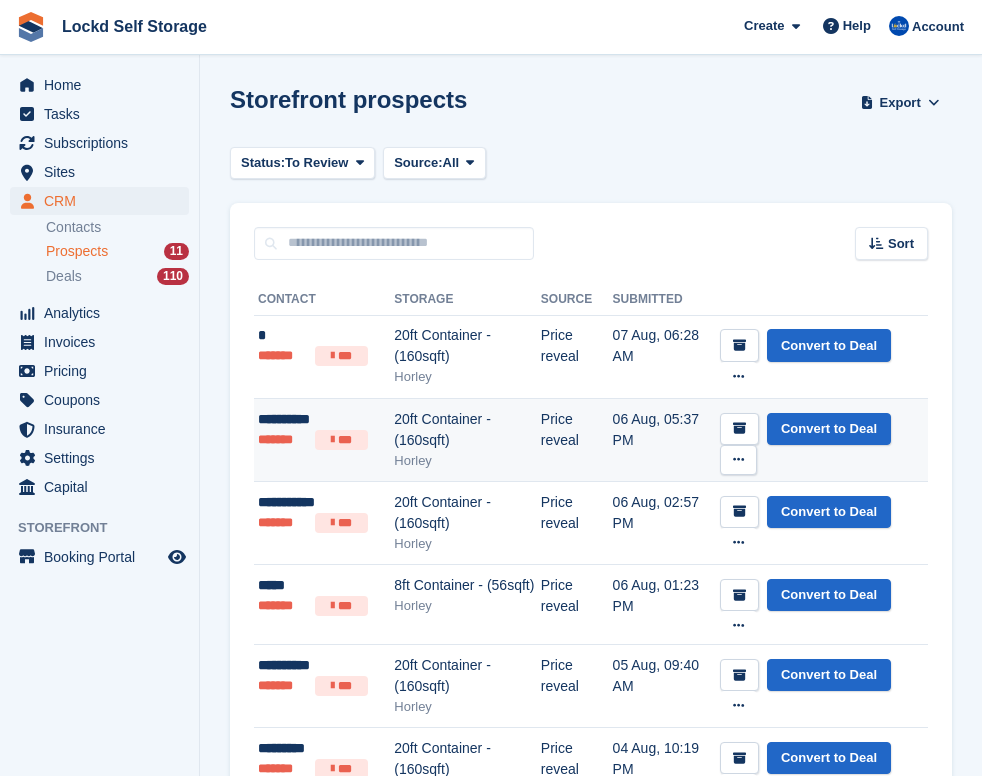 click on "20ft Container - (160sqft)" at bounding box center [467, 430] 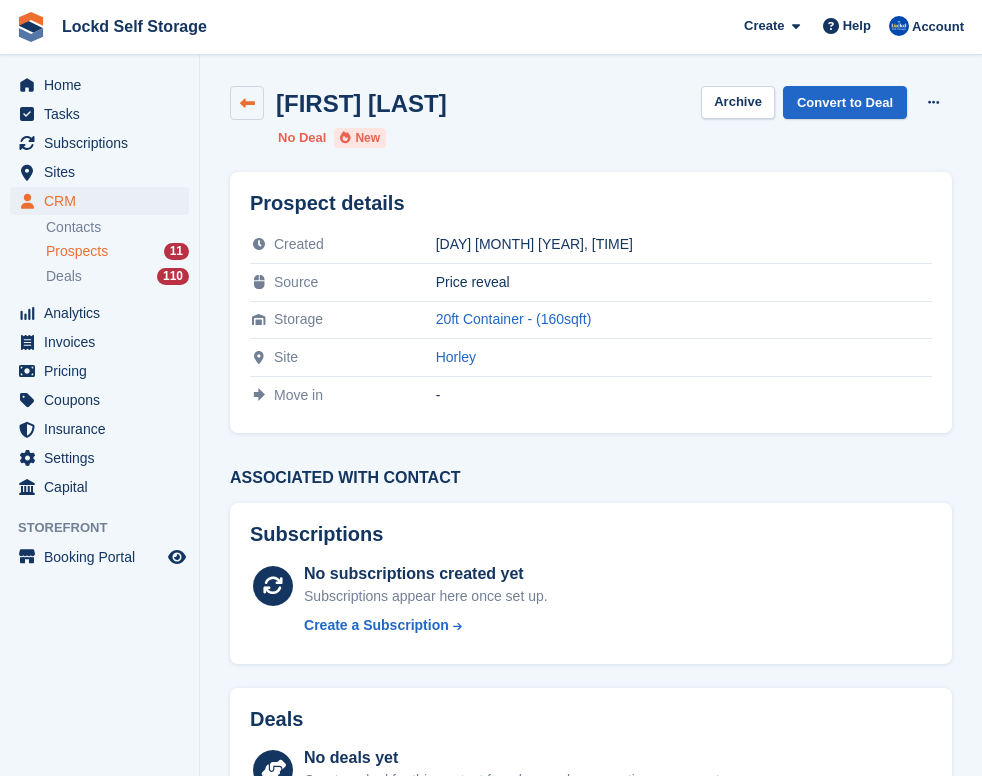 scroll, scrollTop: 0, scrollLeft: 0, axis: both 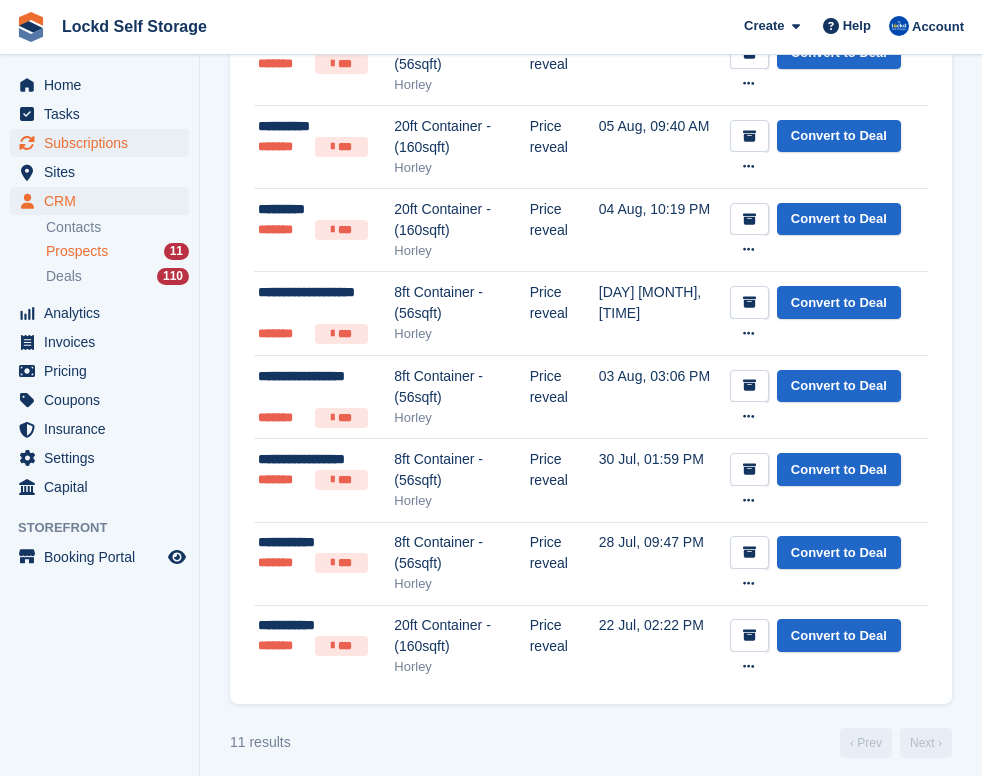 click on "Subscriptions" at bounding box center (104, 143) 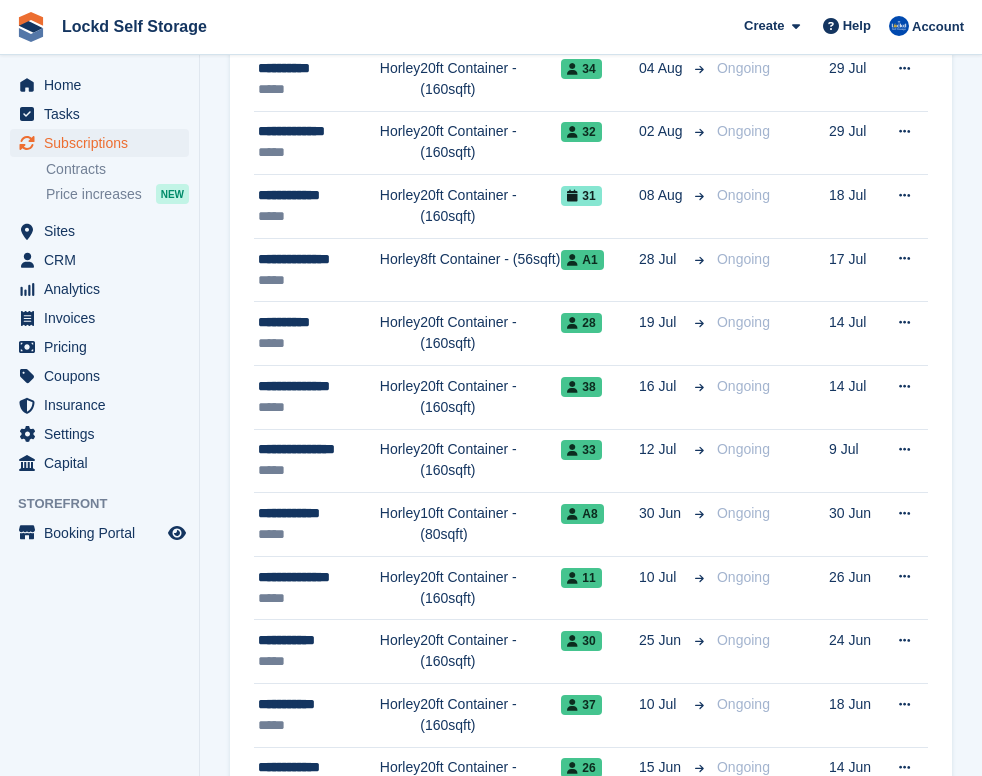 scroll, scrollTop: 0, scrollLeft: 0, axis: both 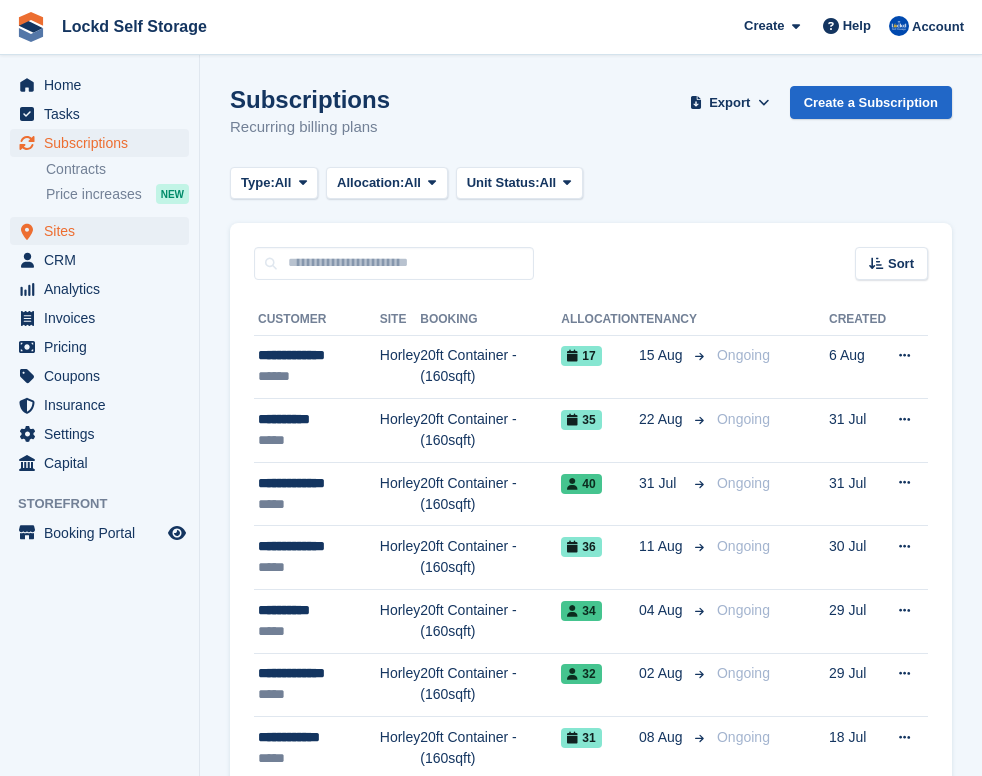 click on "Sites" at bounding box center (104, 231) 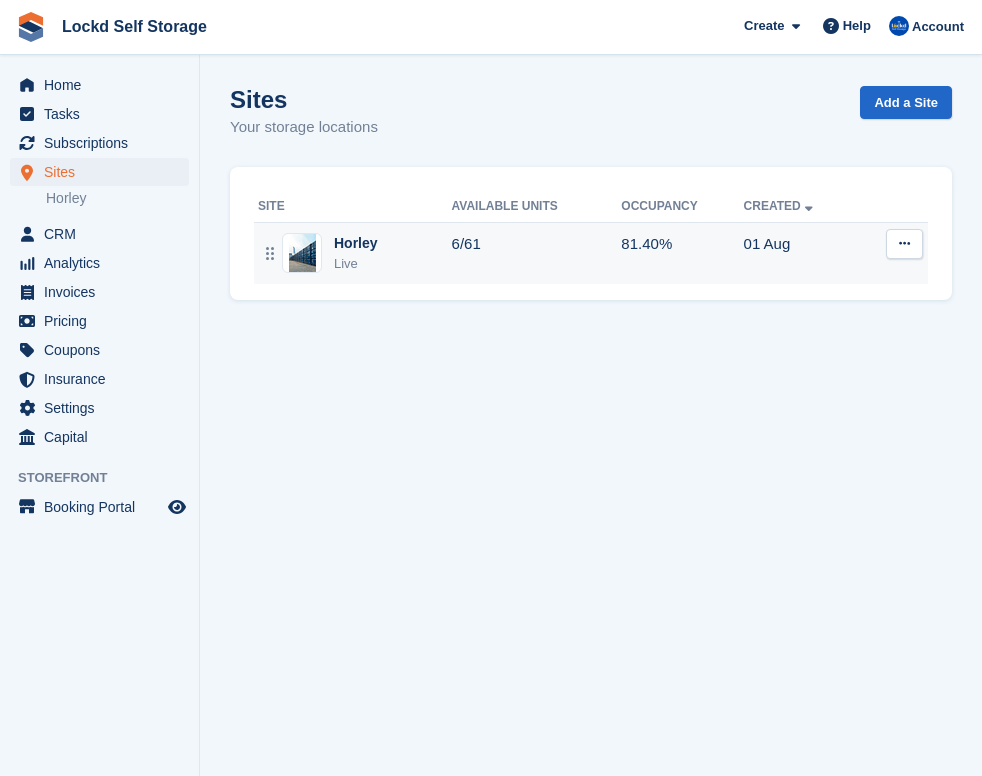 click on "Horley
Live" at bounding box center (355, 253) 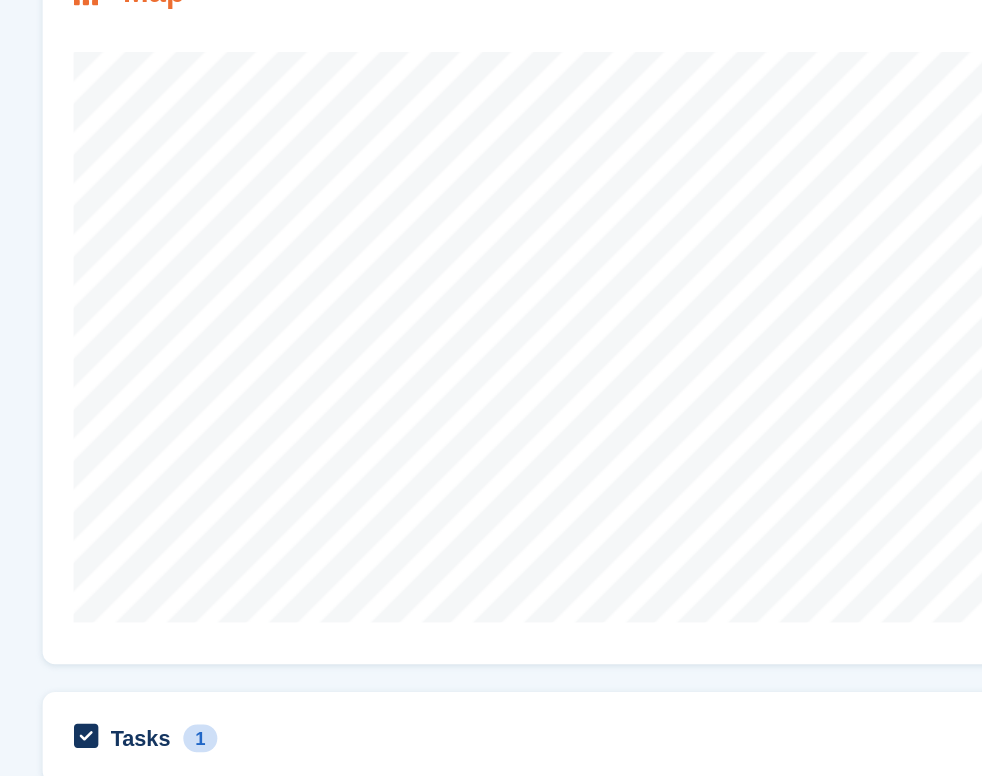 scroll, scrollTop: 126, scrollLeft: 0, axis: vertical 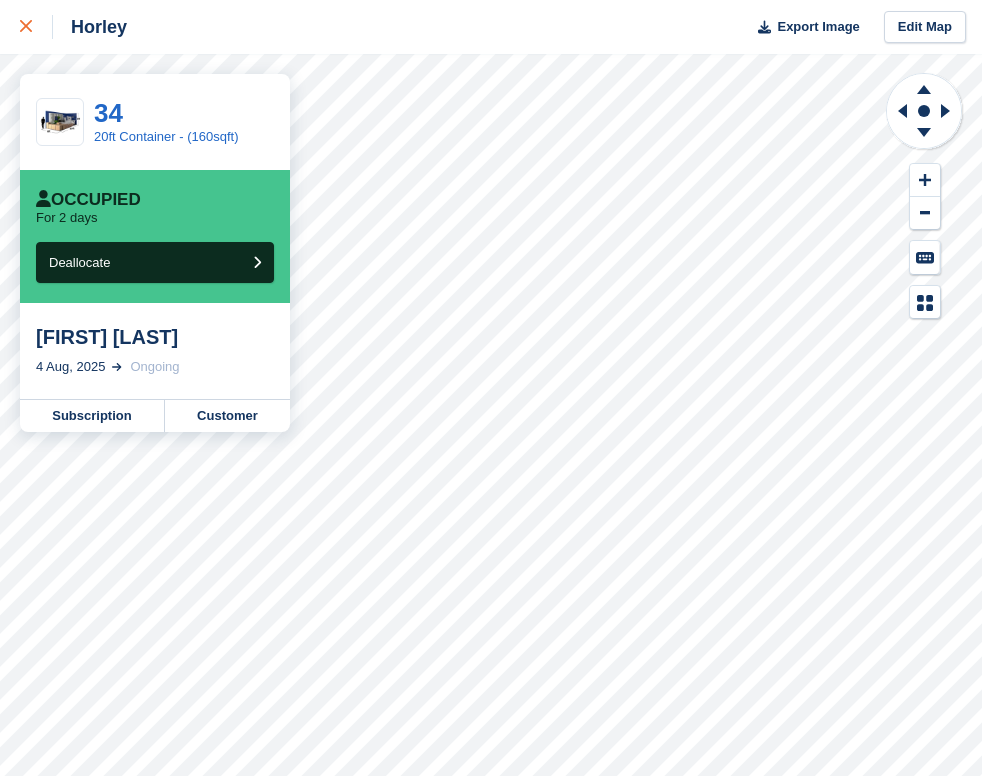 click at bounding box center [26, 27] 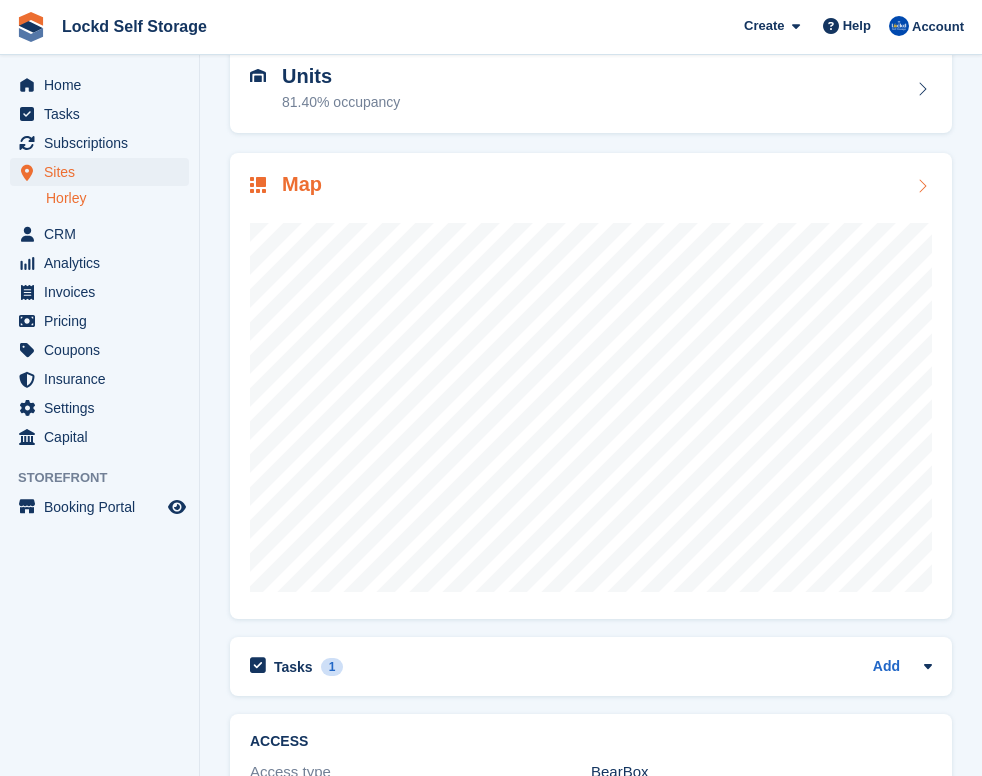 scroll, scrollTop: 198, scrollLeft: 0, axis: vertical 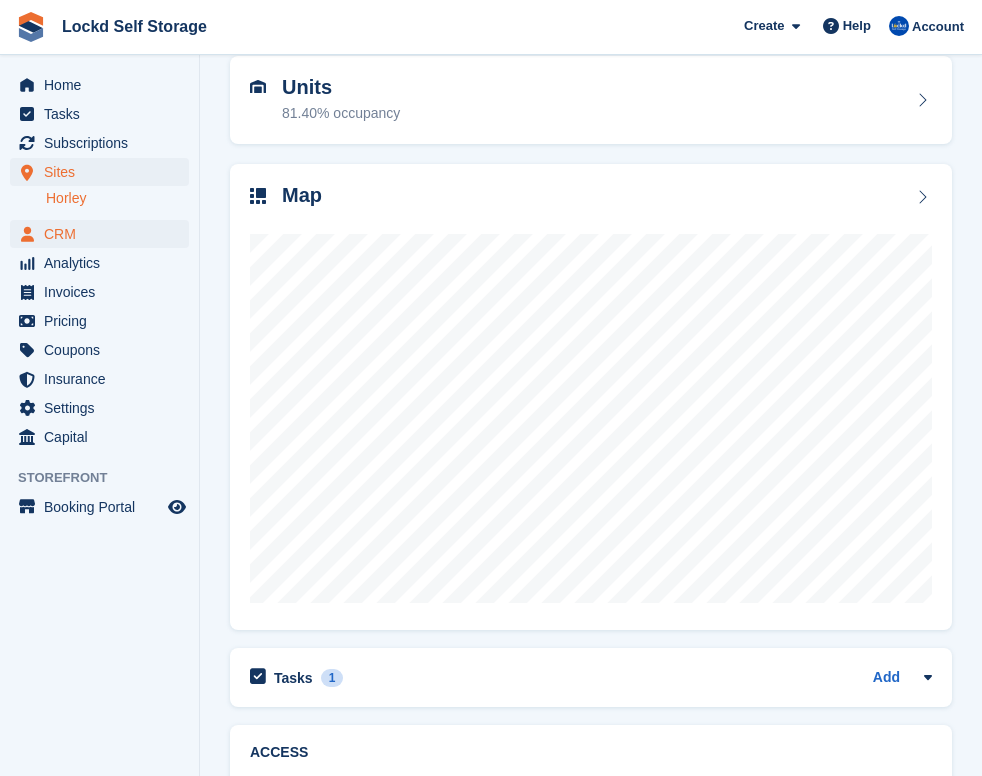 click on "CRM" at bounding box center (104, 234) 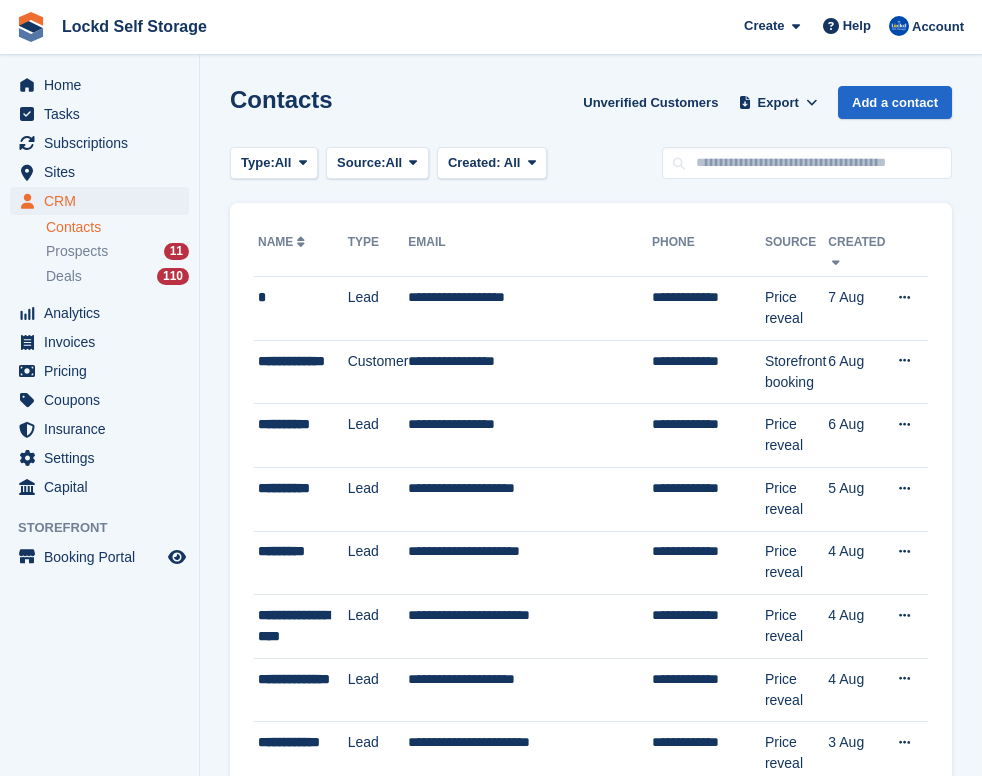 scroll, scrollTop: 0, scrollLeft: 0, axis: both 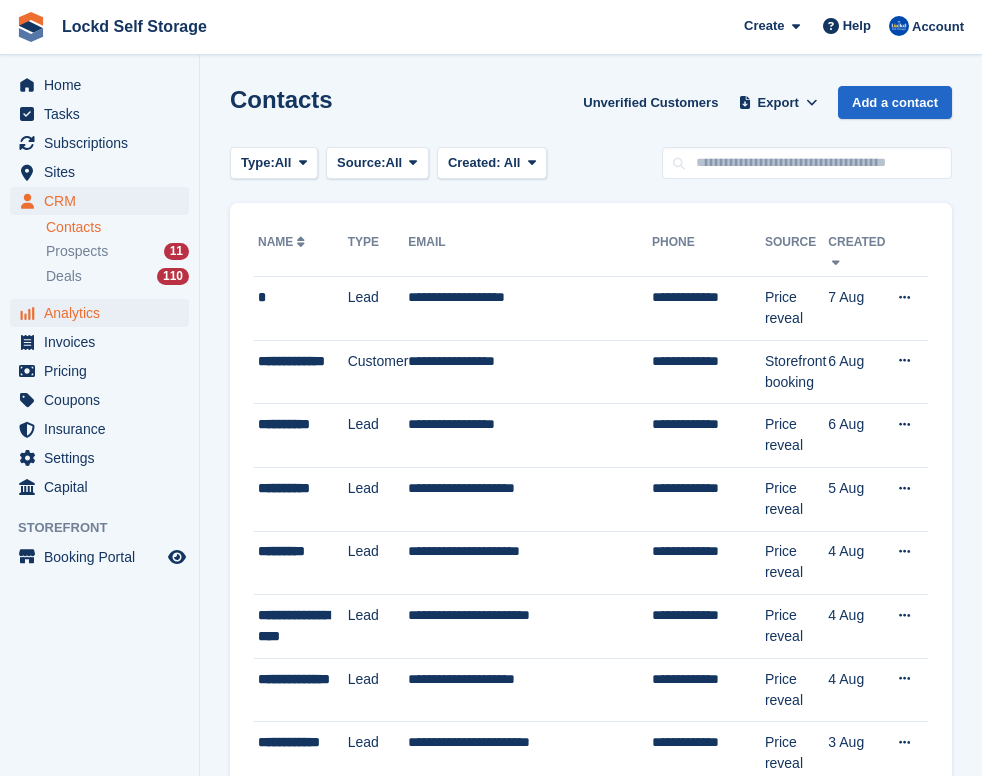 click on "Analytics" at bounding box center [104, 313] 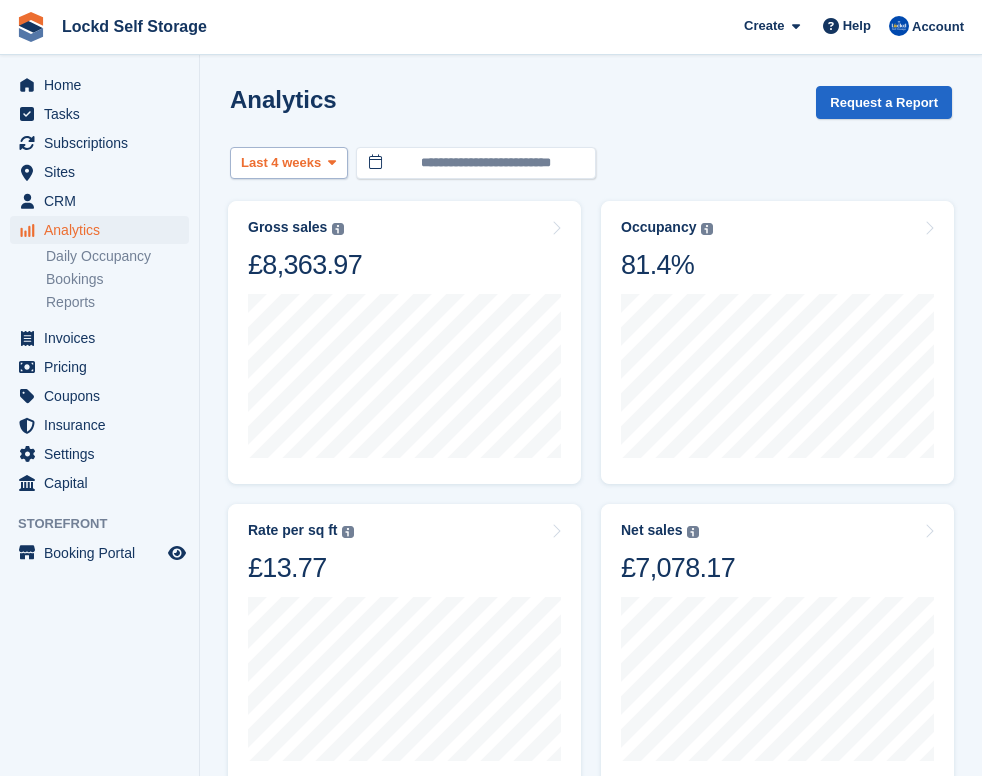 click on "Last 4 weeks" at bounding box center [289, 163] 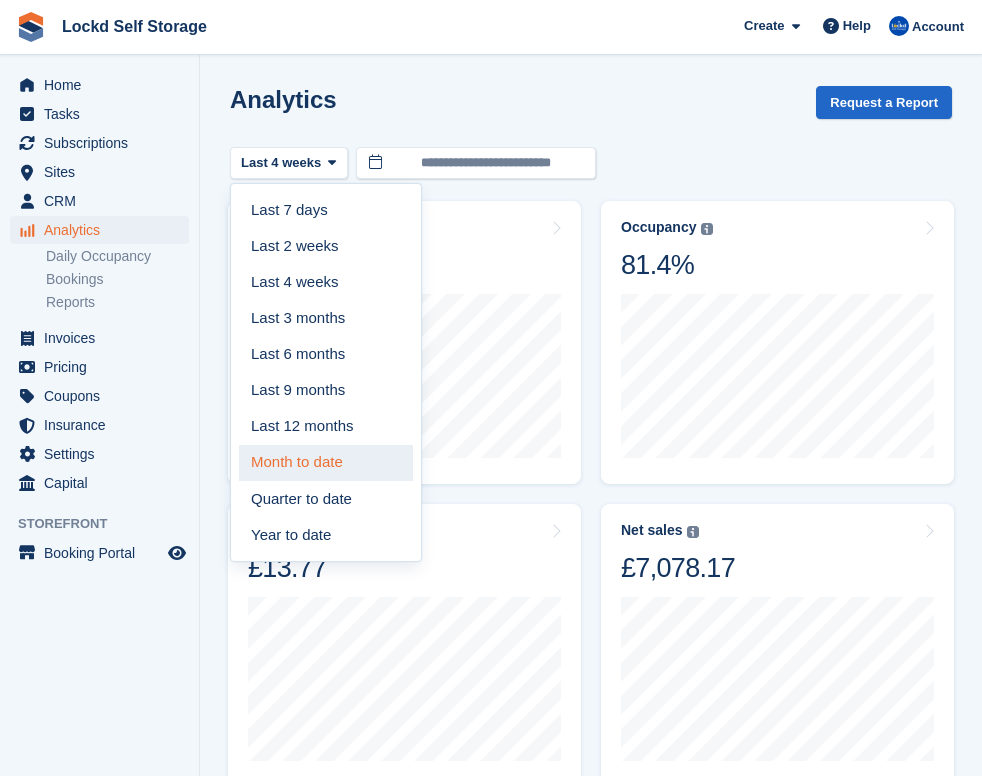 click on "Month to date" at bounding box center (326, 463) 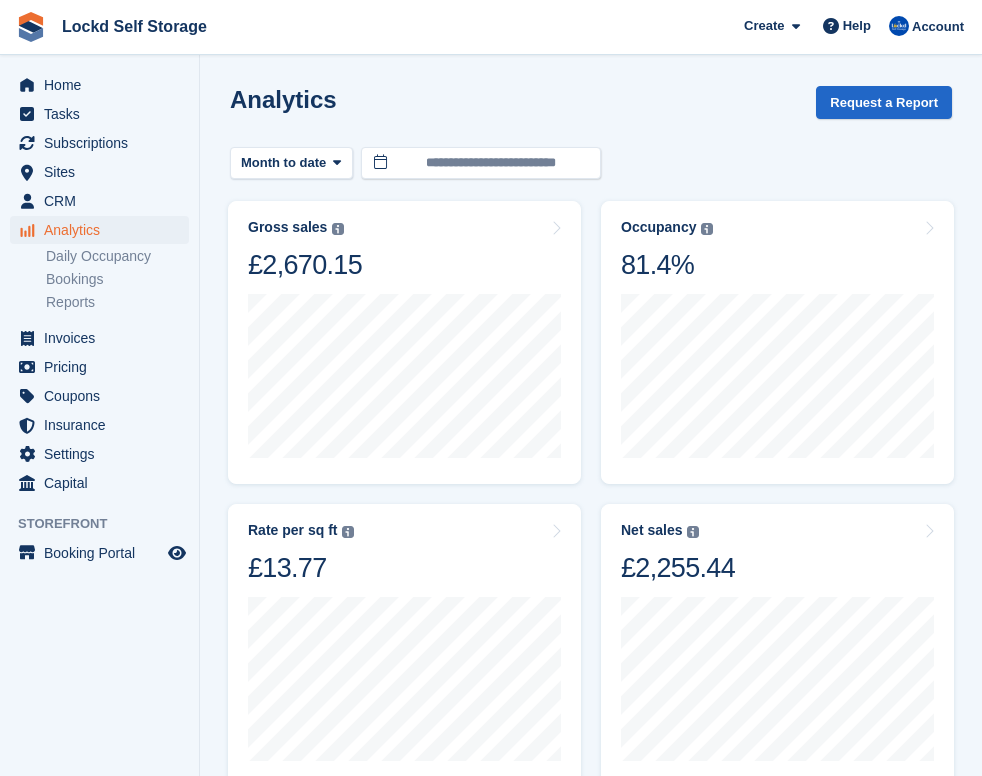 scroll, scrollTop: 0, scrollLeft: 0, axis: both 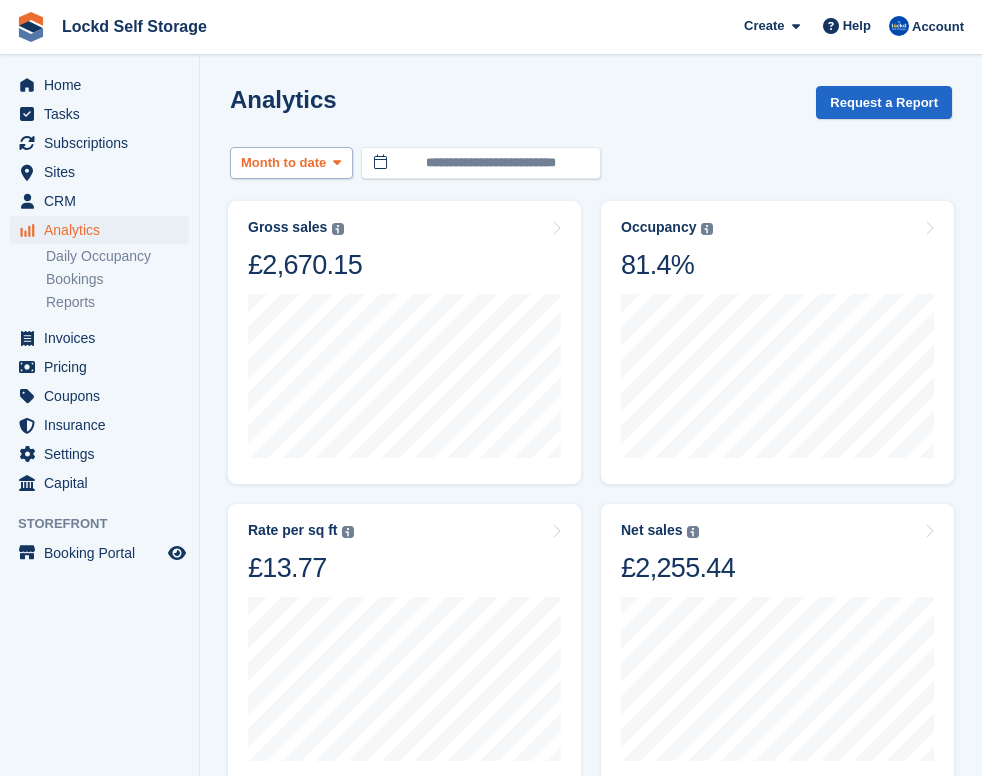 click at bounding box center (337, 162) 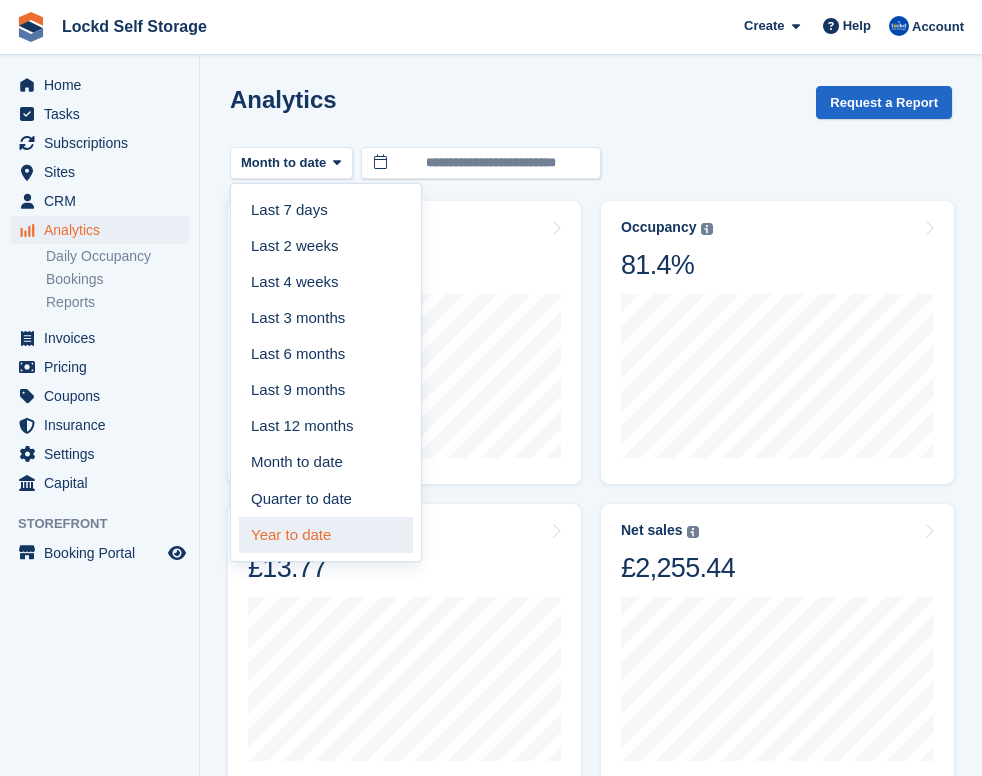 click on "Year to date" at bounding box center [326, 535] 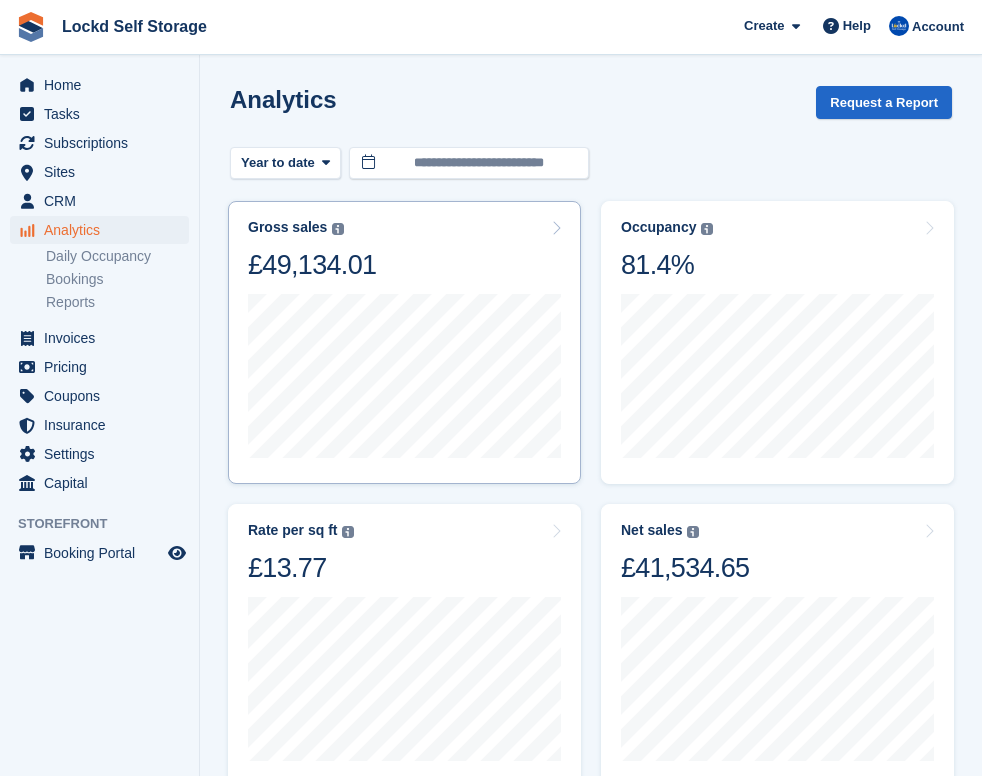 scroll, scrollTop: 0, scrollLeft: 0, axis: both 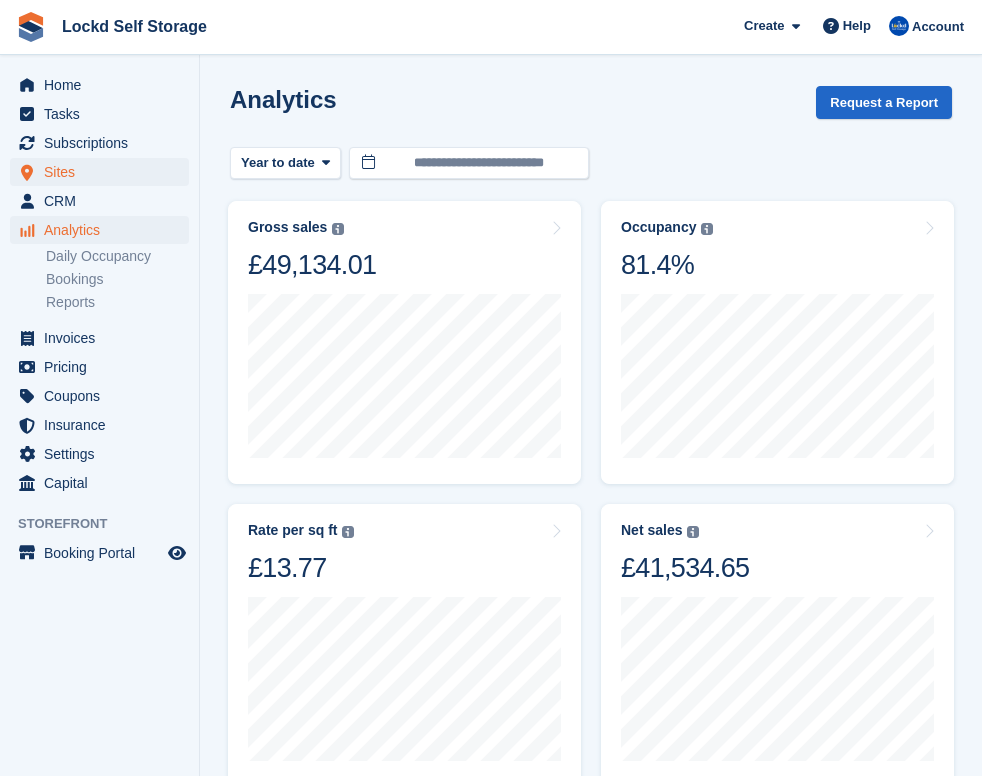 click on "Sites" at bounding box center (104, 172) 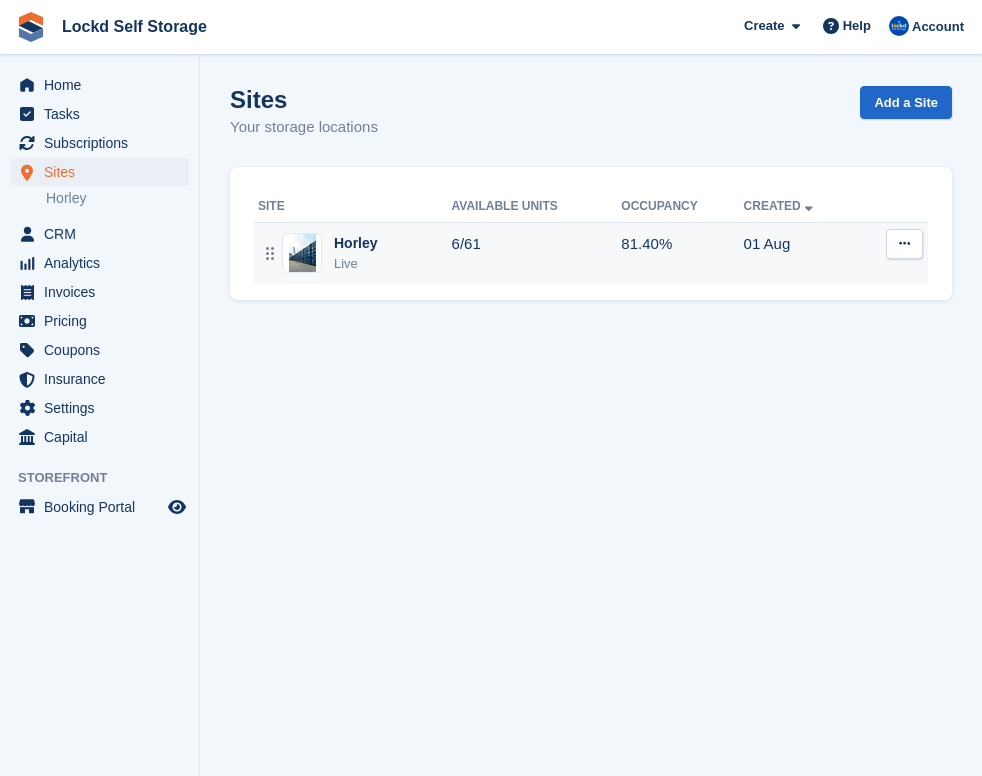 click on "Horley
Live" at bounding box center [355, 253] 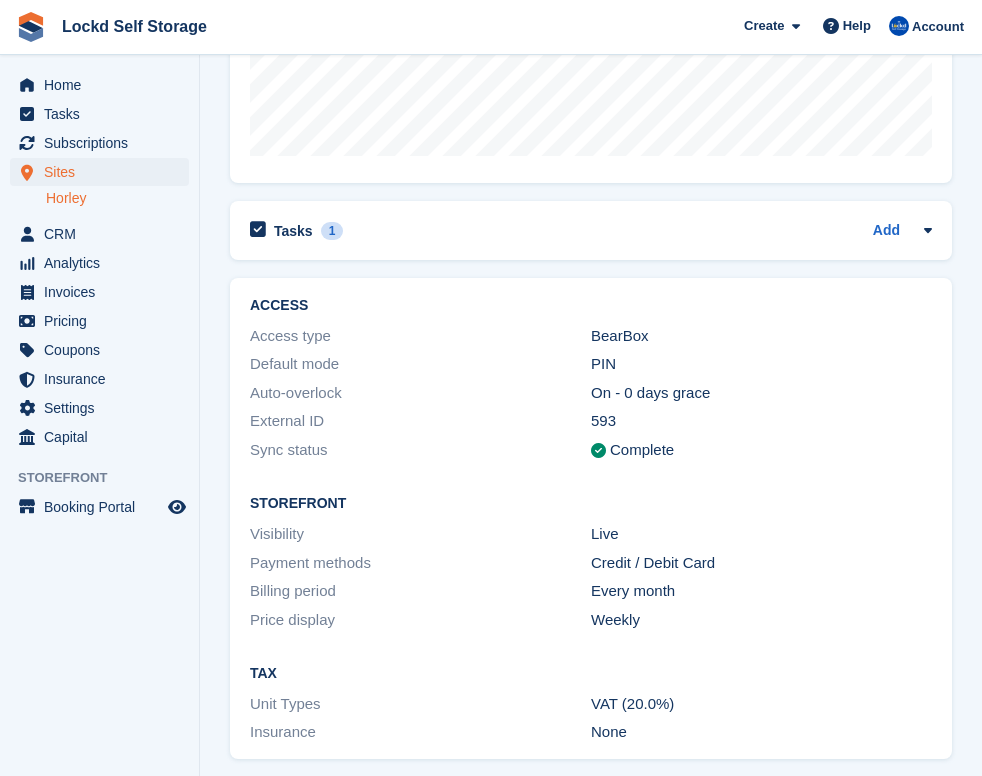 scroll, scrollTop: 644, scrollLeft: 0, axis: vertical 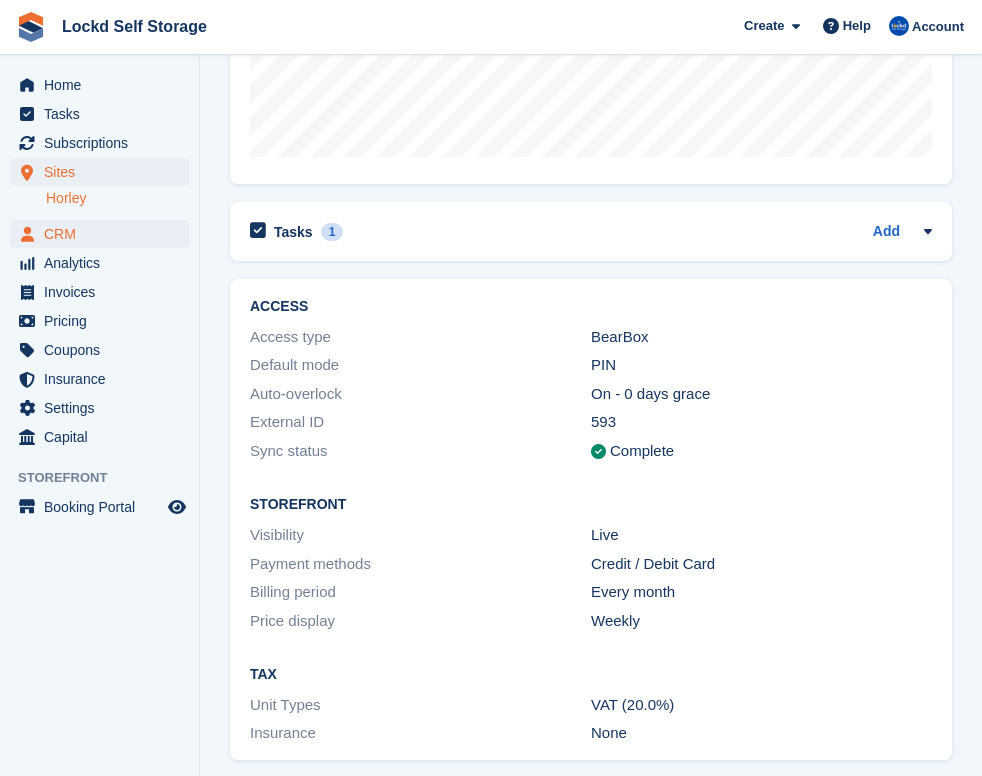 click on "CRM" at bounding box center [104, 234] 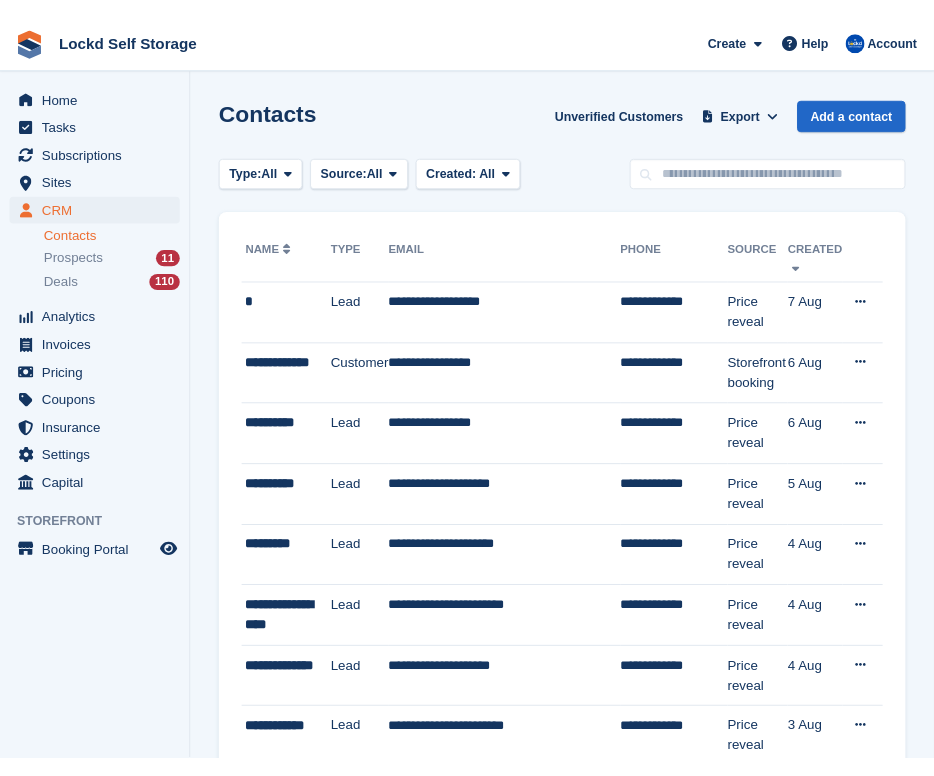 scroll, scrollTop: 0, scrollLeft: 0, axis: both 